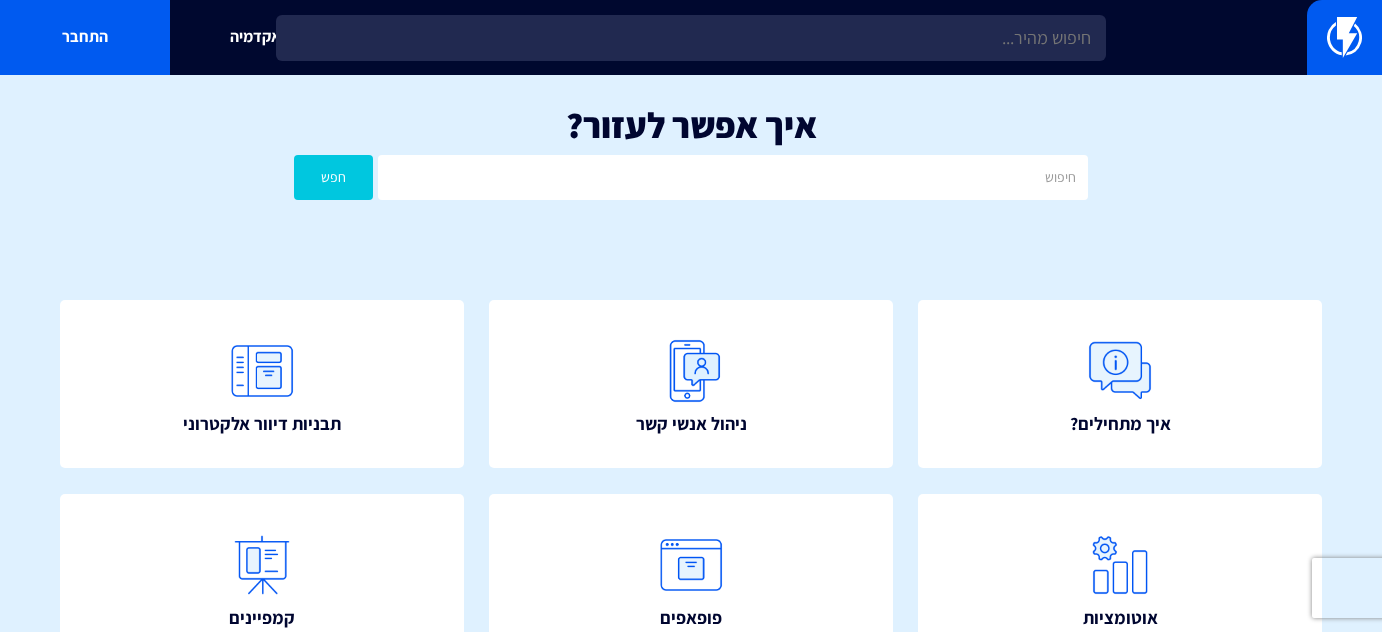 scroll, scrollTop: 0, scrollLeft: 0, axis: both 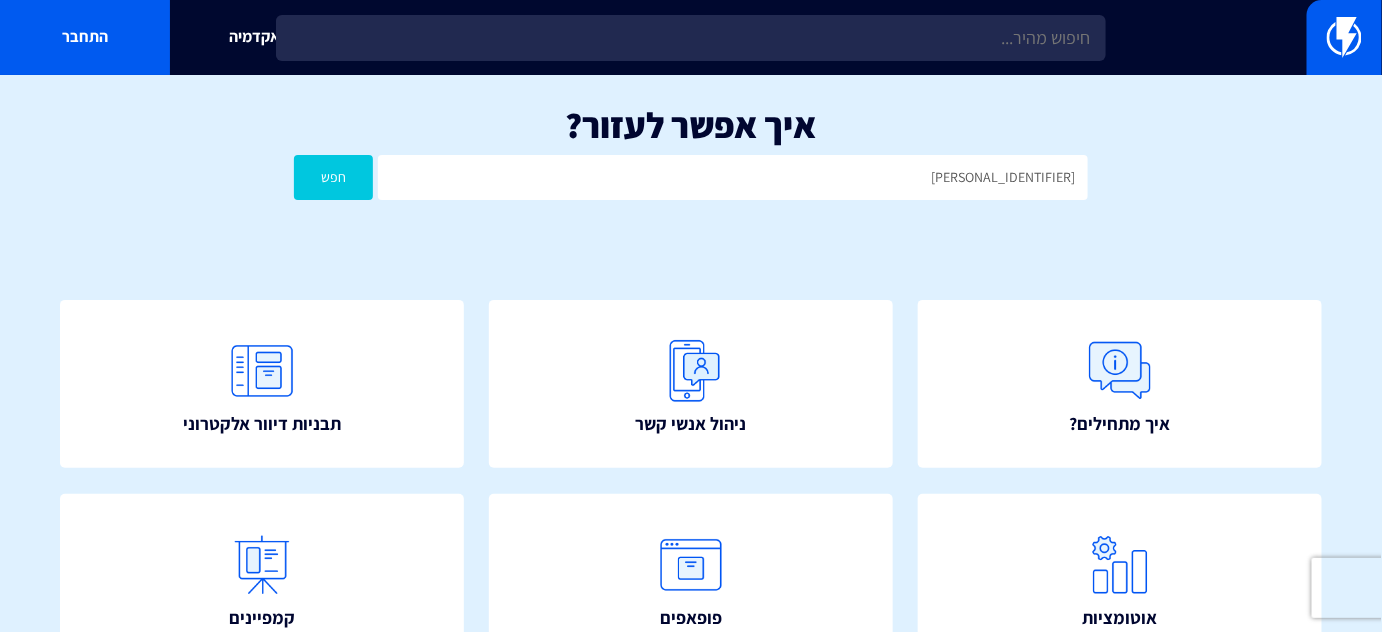 type on "[PERSONAL_IDENTIFIER]" 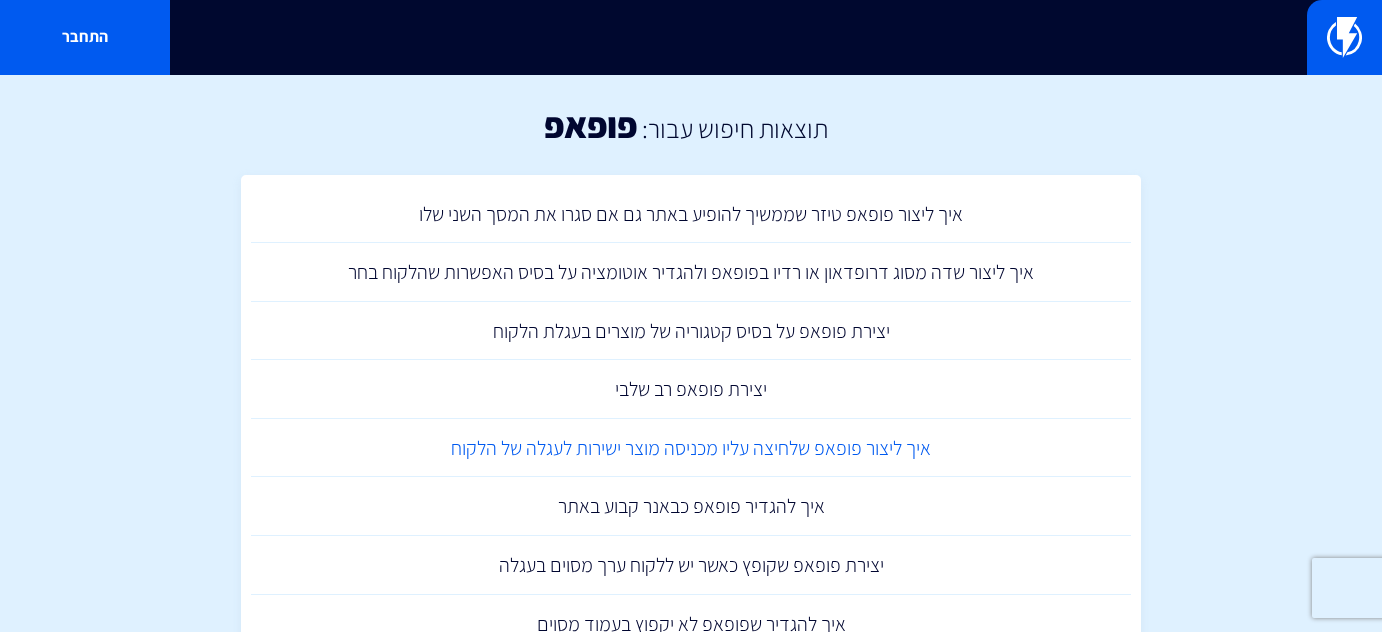 scroll, scrollTop: 0, scrollLeft: 0, axis: both 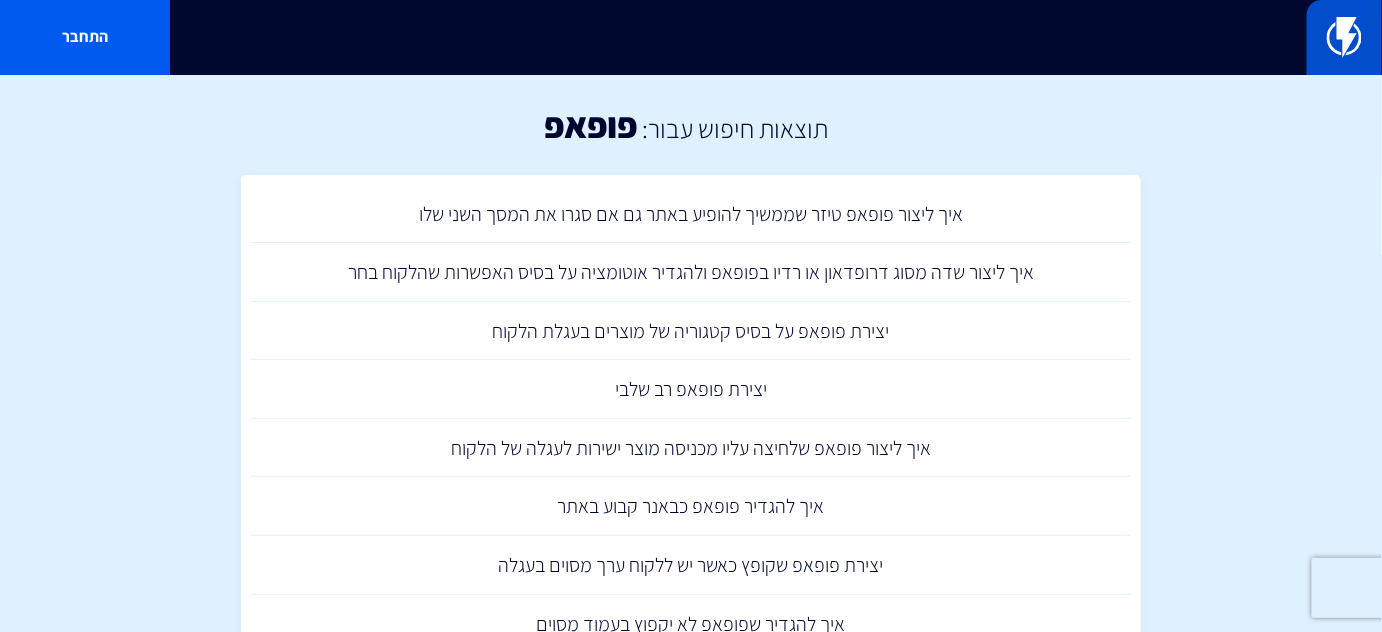 click at bounding box center [1344, 37] 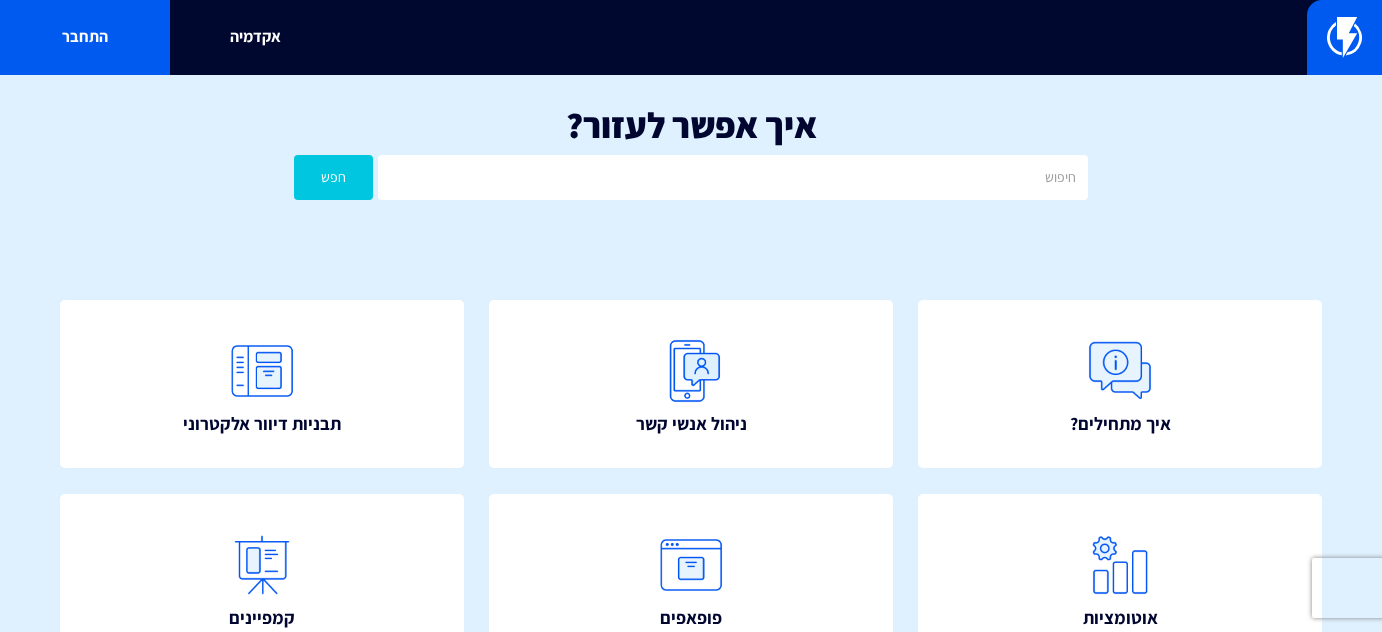 scroll, scrollTop: 0, scrollLeft: 0, axis: both 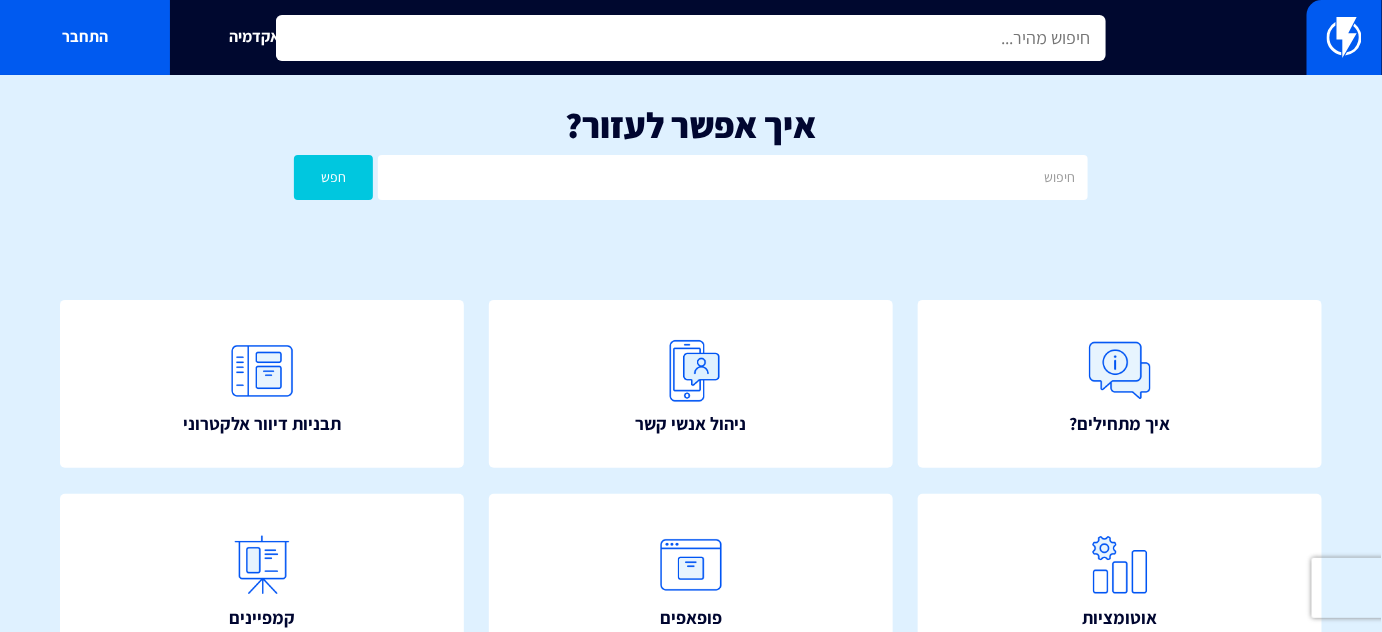 click at bounding box center [690, 38] 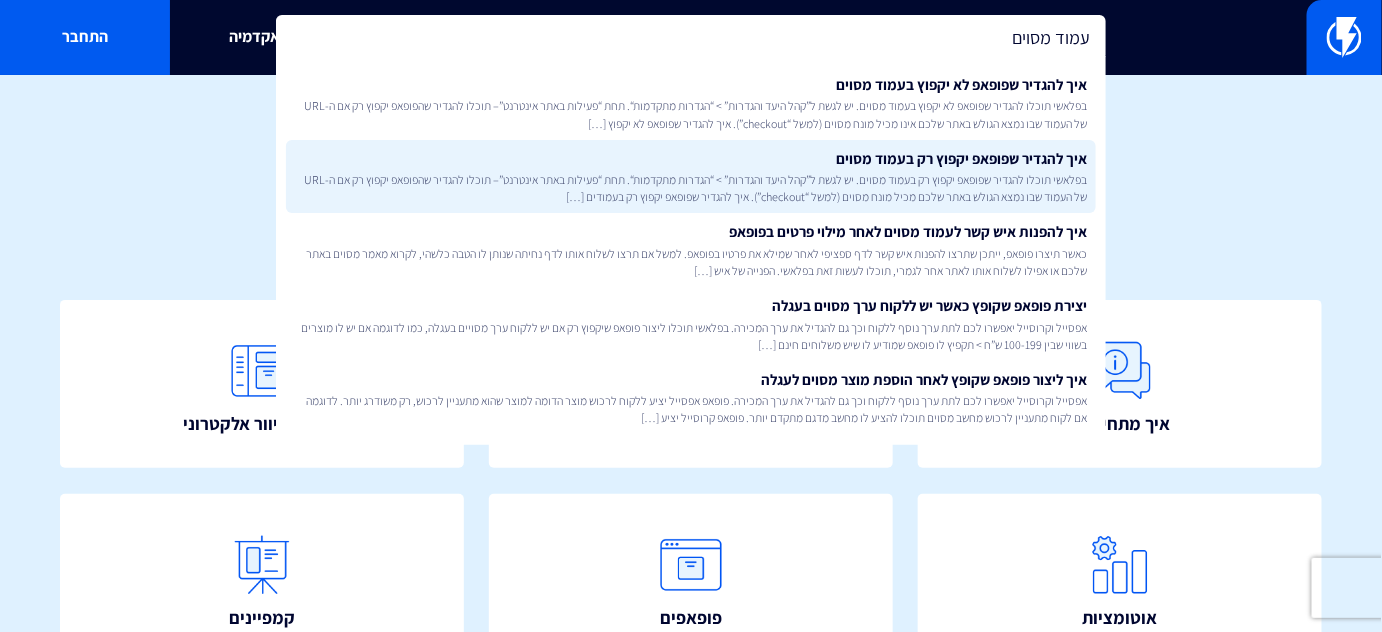 type on "עמוד מסוים" 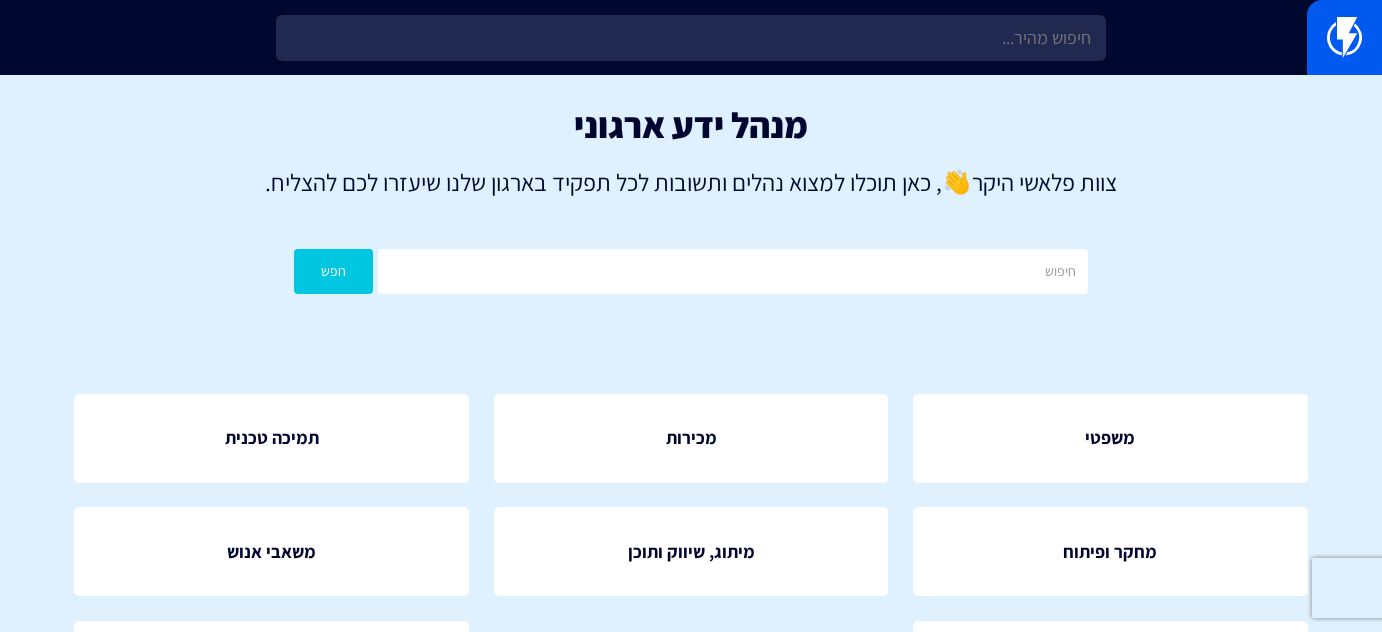 scroll, scrollTop: 0, scrollLeft: 0, axis: both 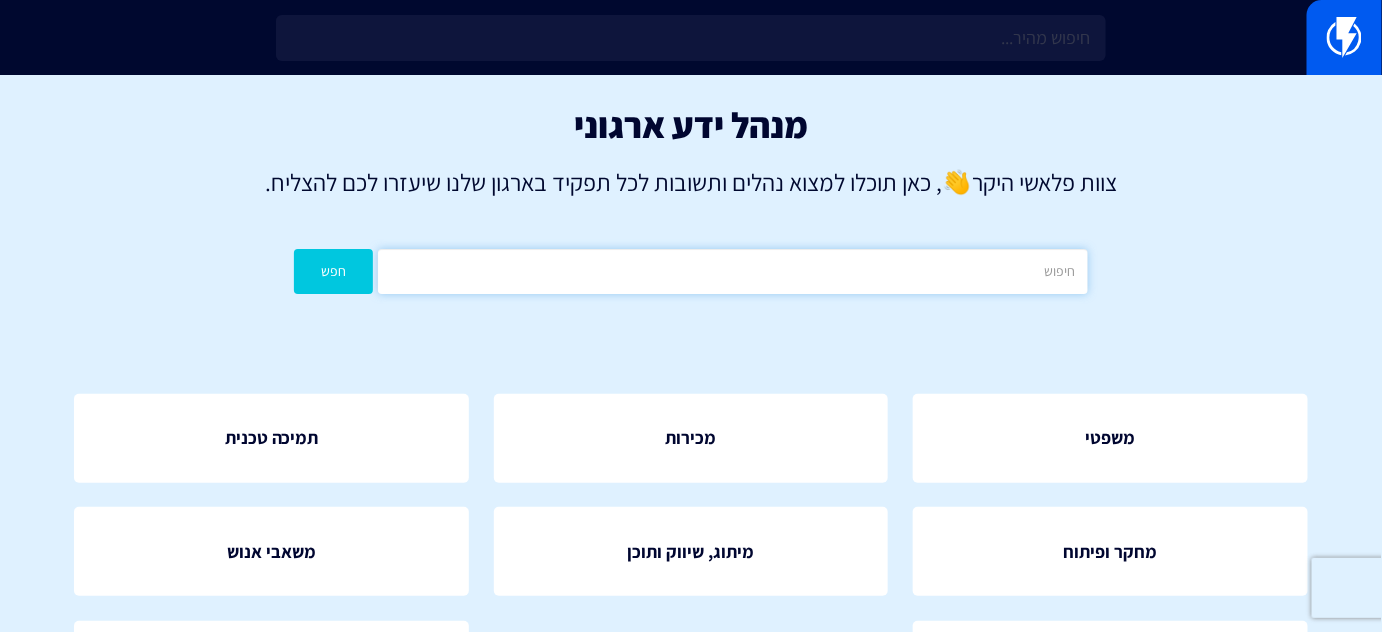 click at bounding box center (732, 271) 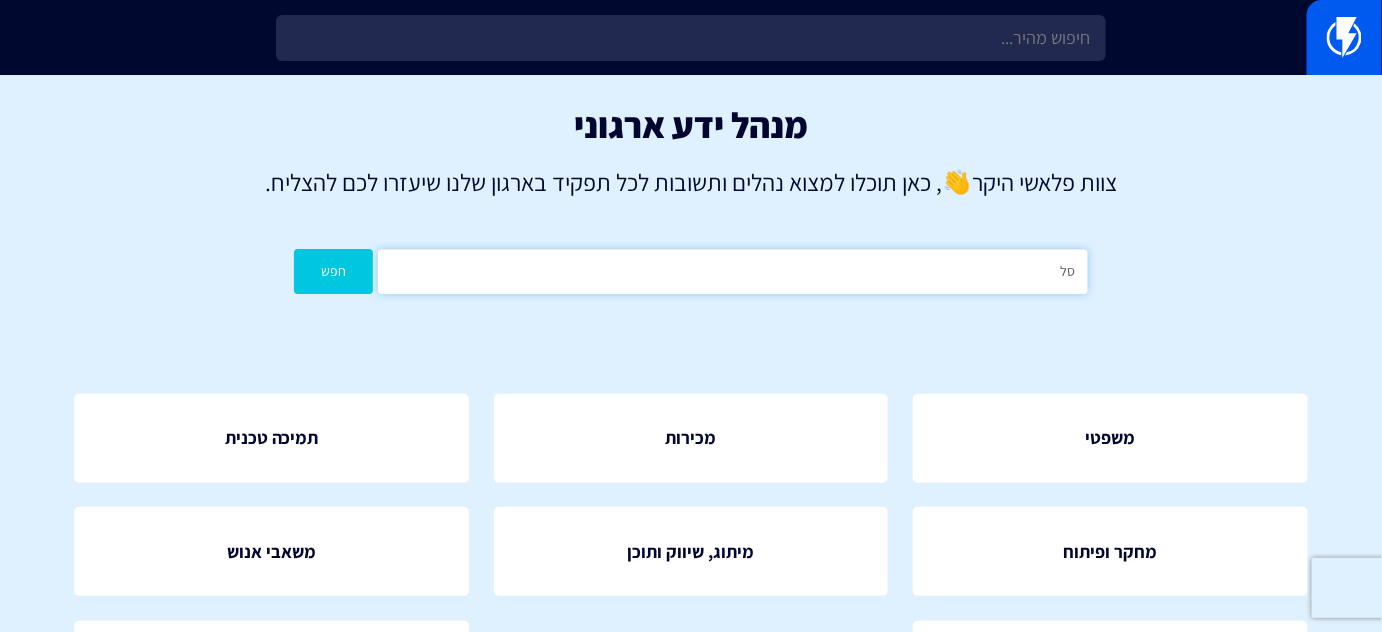 type on "סל" 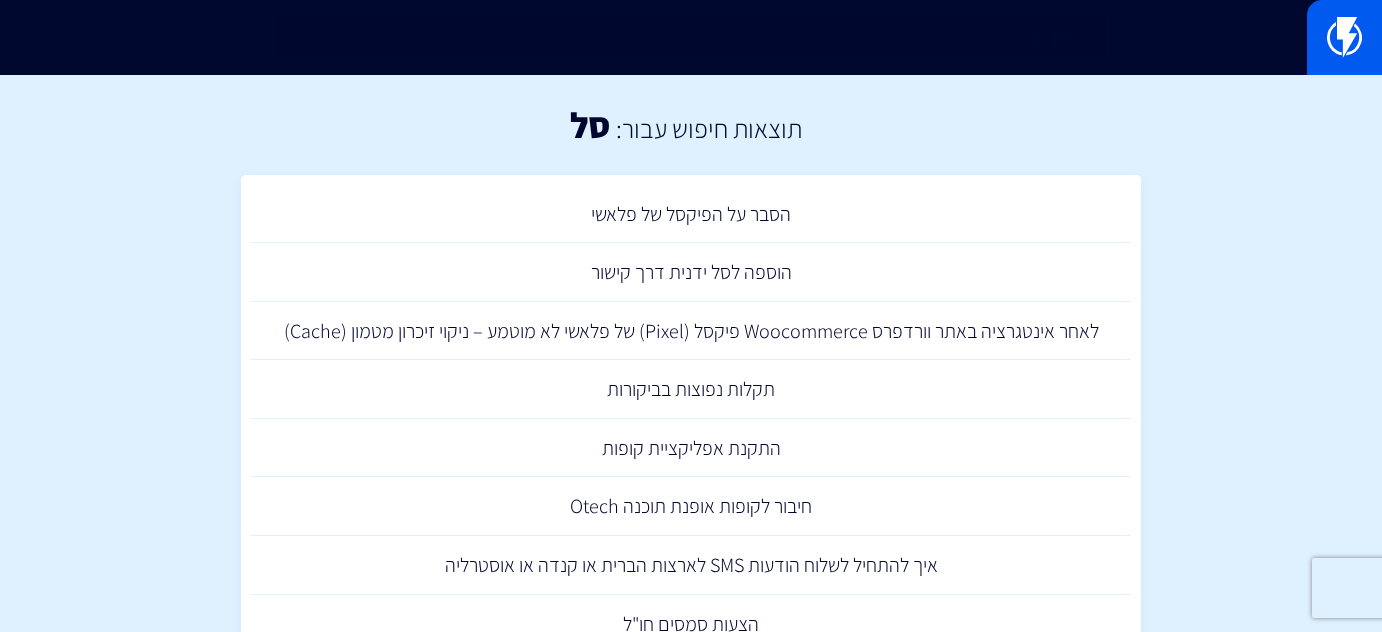 scroll, scrollTop: 0, scrollLeft: 0, axis: both 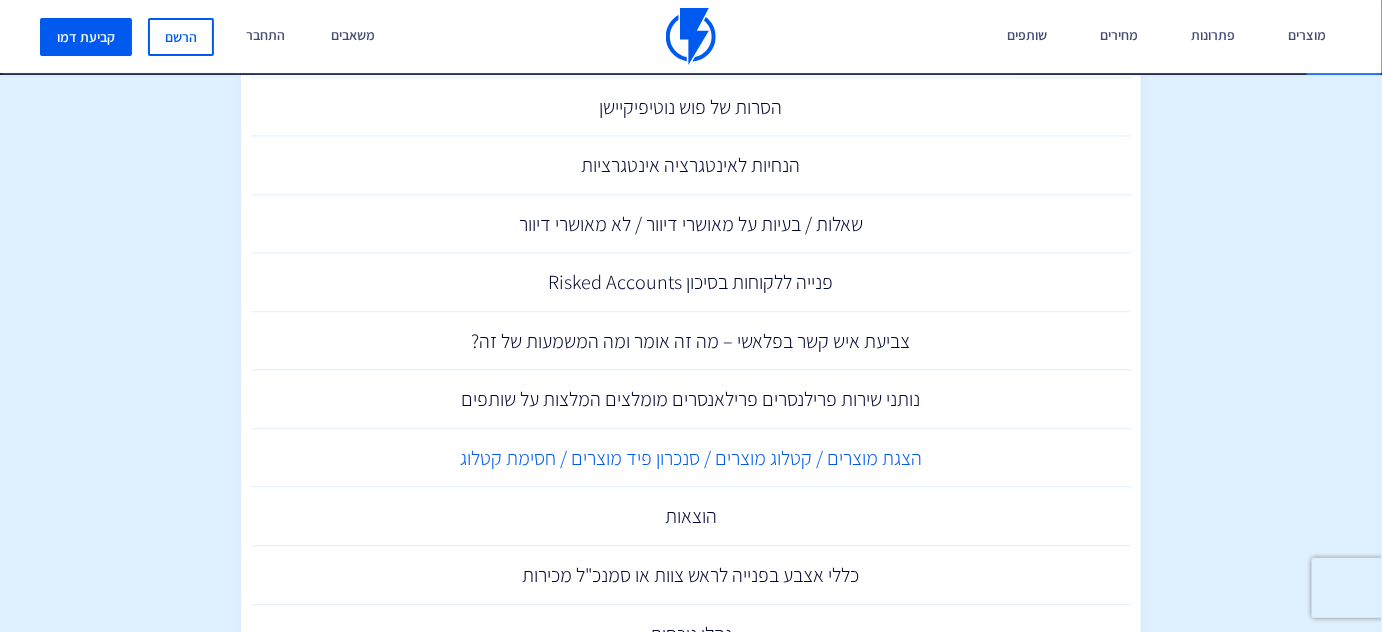 click on "הצגת מוצרים / קטלוג מוצרים / סנכרון פיד מוצרים / חסימת קטלוג" at bounding box center (691, 458) 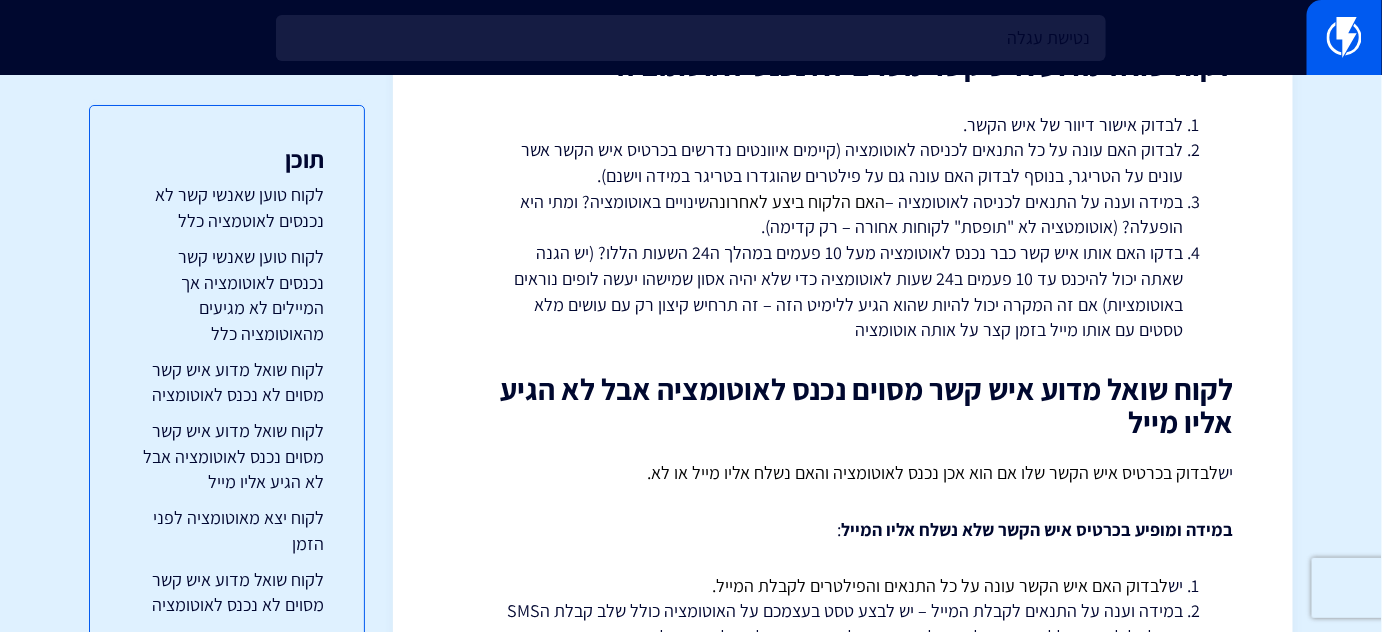 scroll, scrollTop: 1636, scrollLeft: 0, axis: vertical 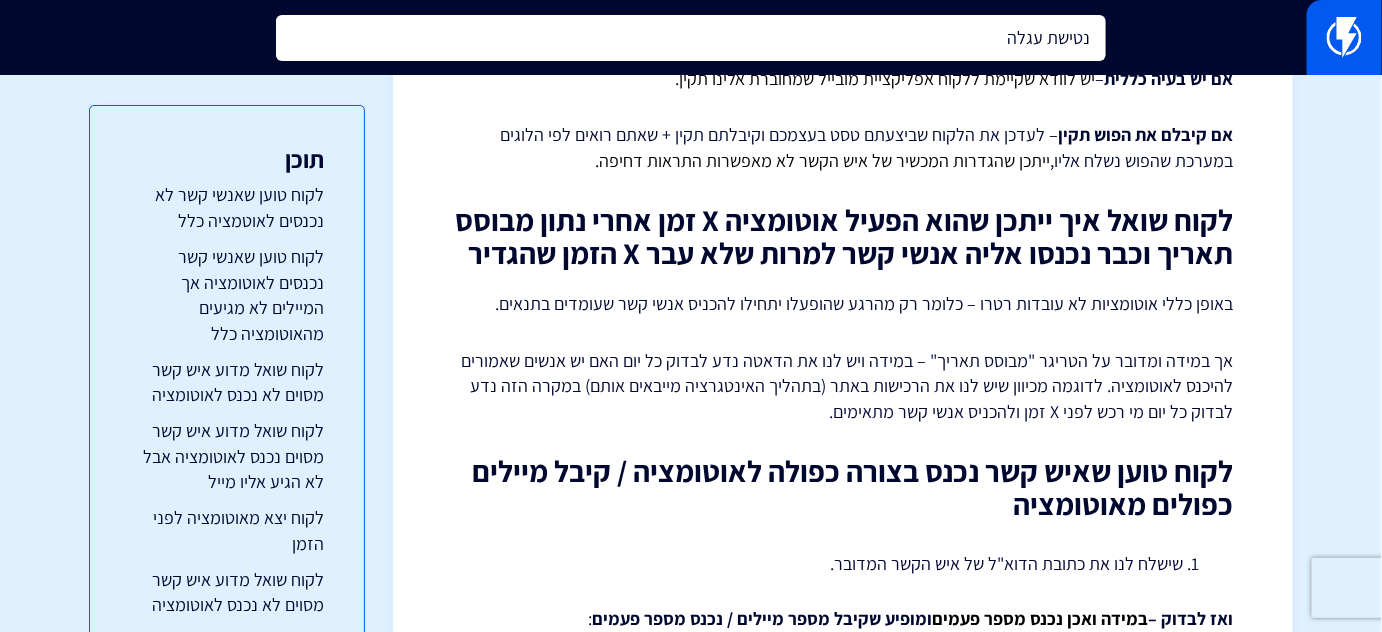 click on "נטישת עגלה" at bounding box center [690, 38] 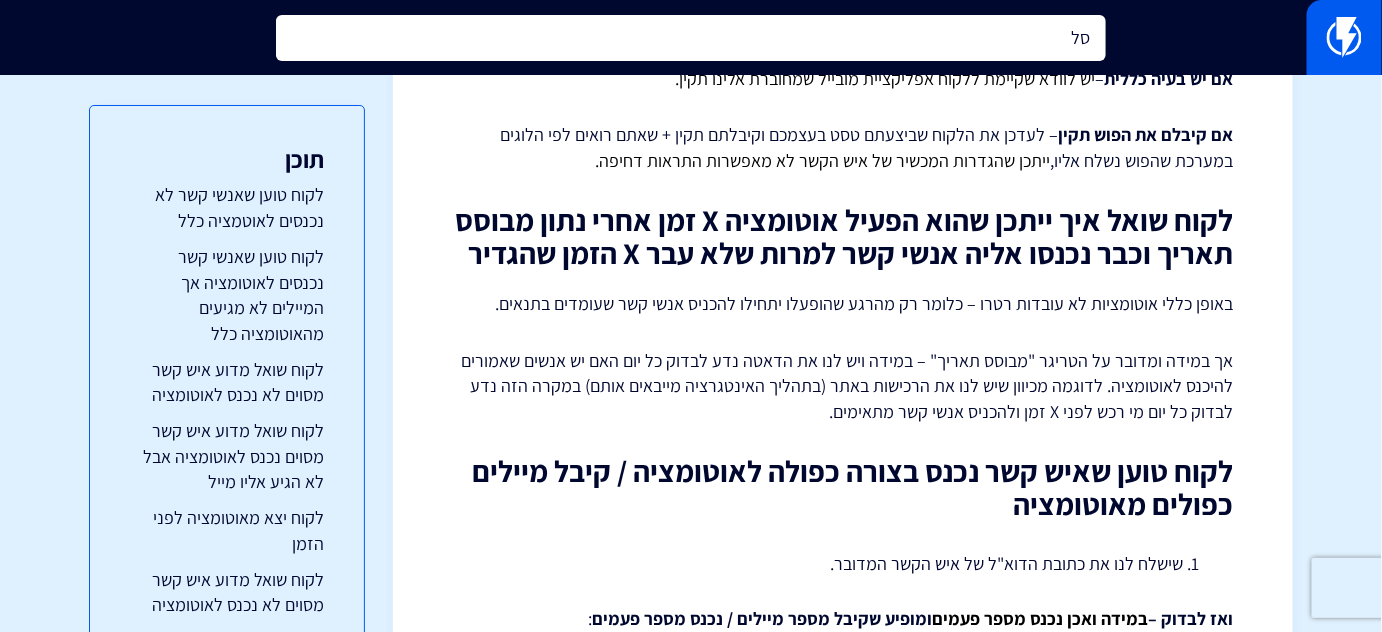 type on "סל" 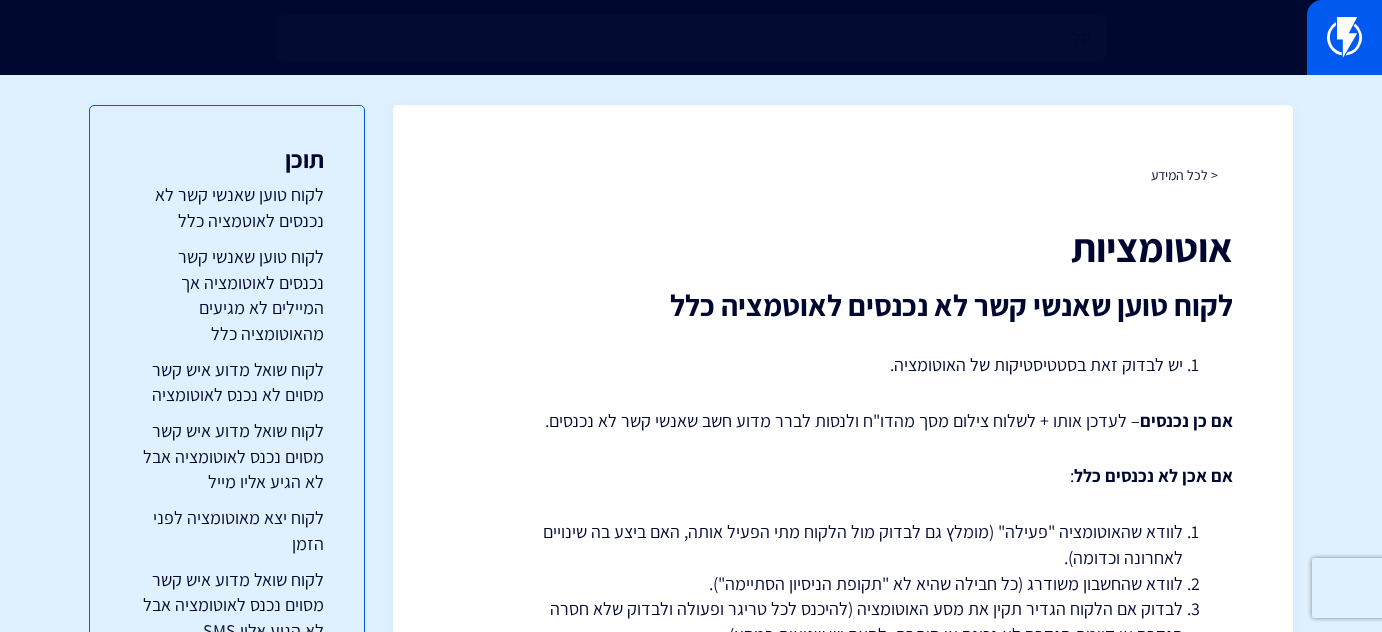 scroll, scrollTop: 3727, scrollLeft: 0, axis: vertical 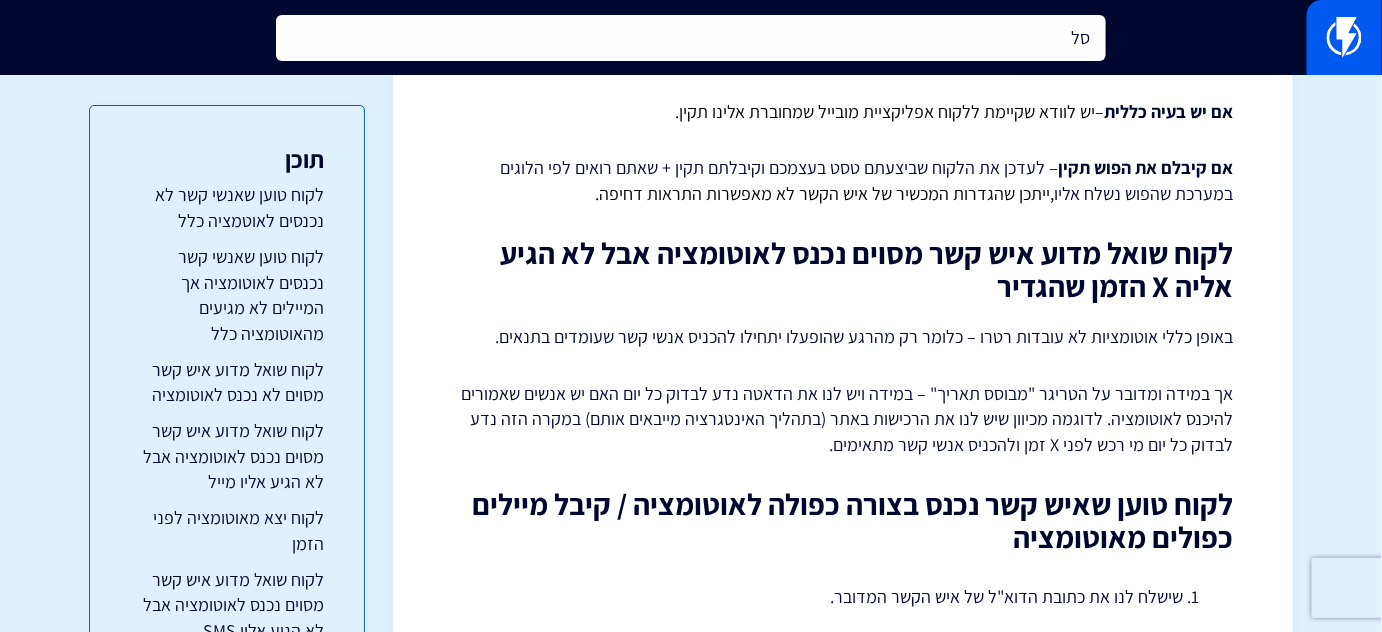 click on "סל" at bounding box center [690, 38] 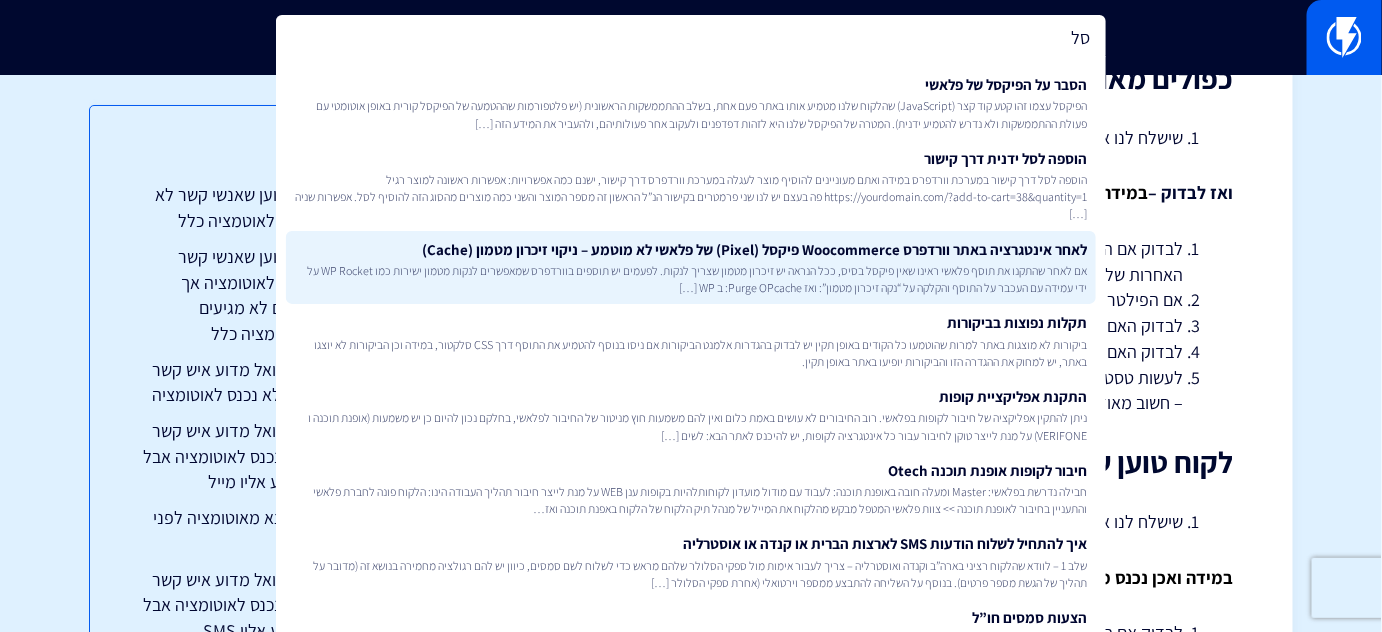 scroll, scrollTop: 4181, scrollLeft: 0, axis: vertical 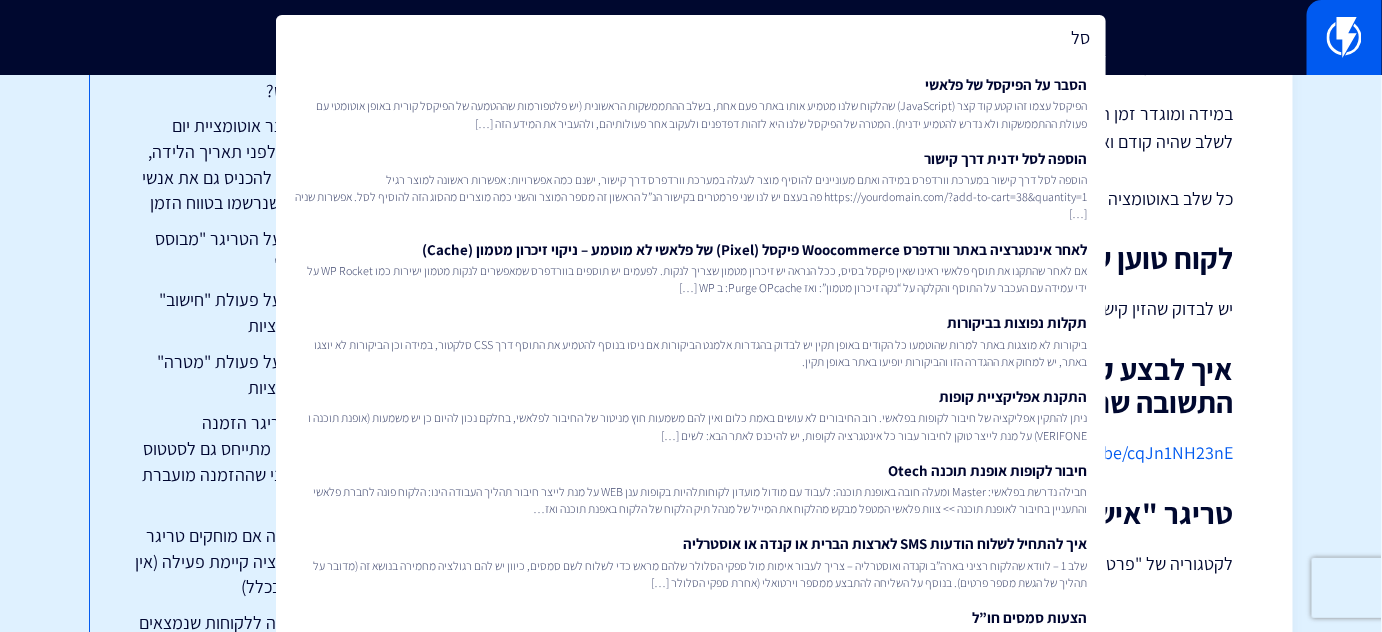 drag, startPoint x: 770, startPoint y: 471, endPoint x: 1196, endPoint y: 20, distance: 620.3846 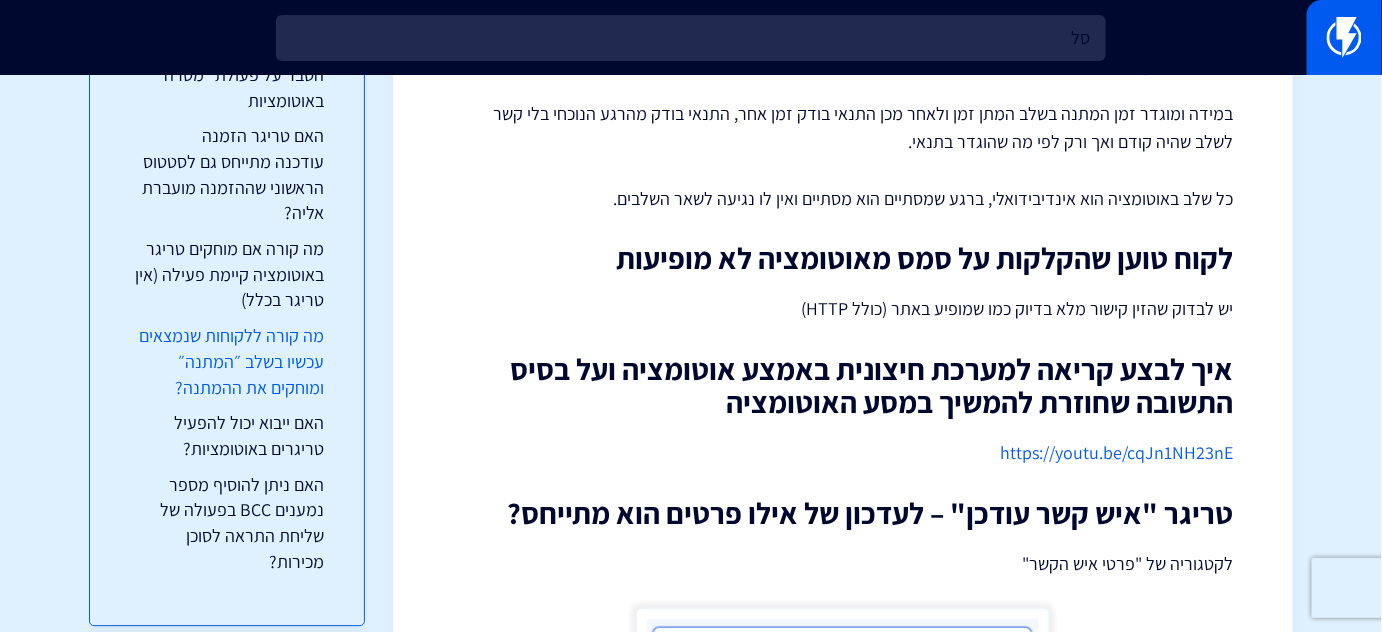 scroll, scrollTop: 1738, scrollLeft: 0, axis: vertical 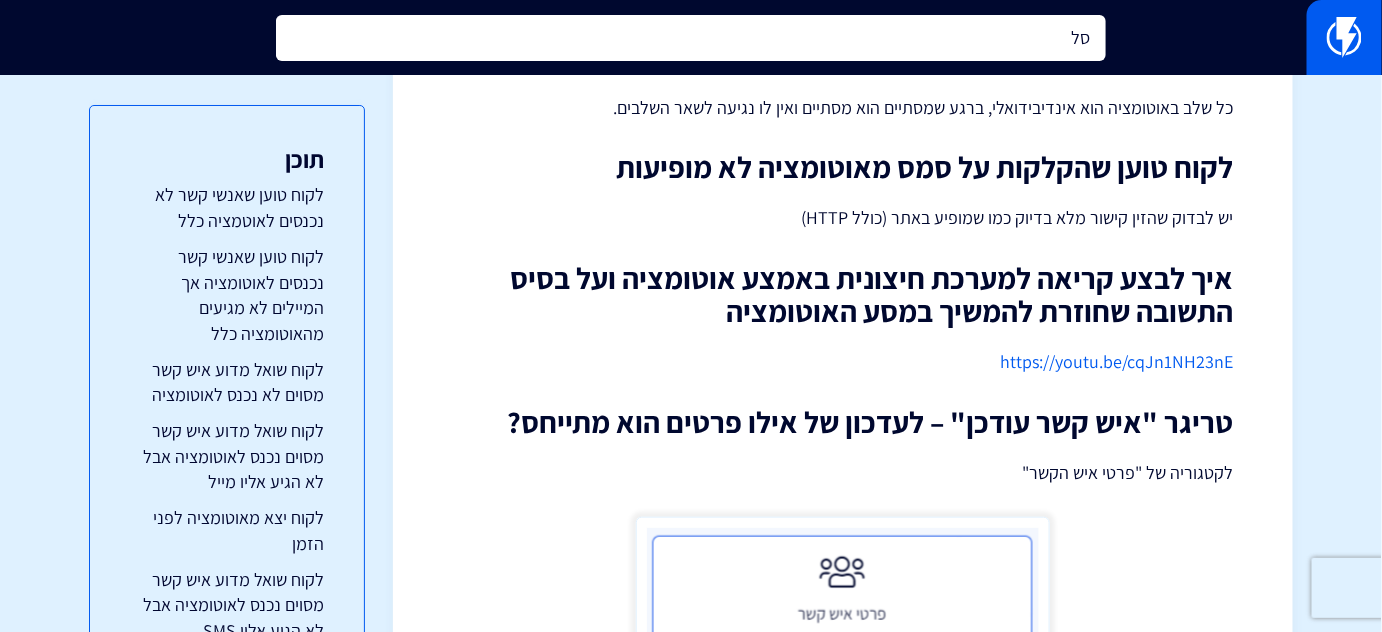click on "סל" at bounding box center (690, 38) 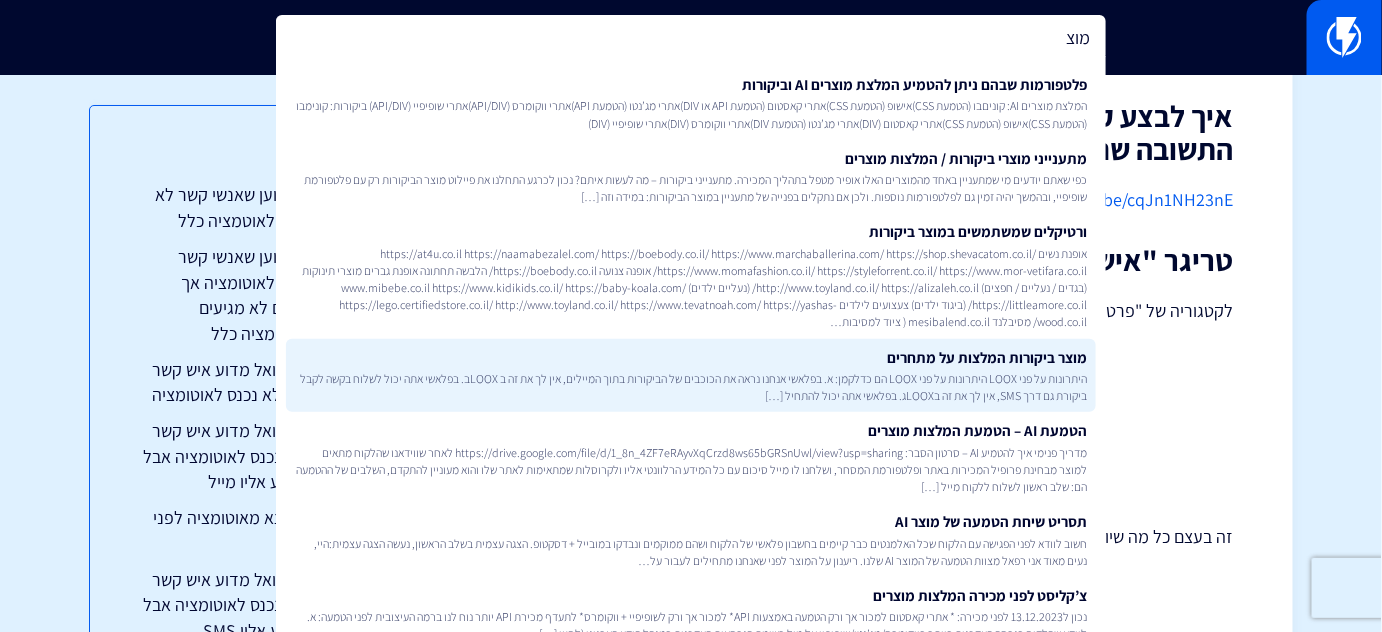 scroll, scrollTop: 5636, scrollLeft: 0, axis: vertical 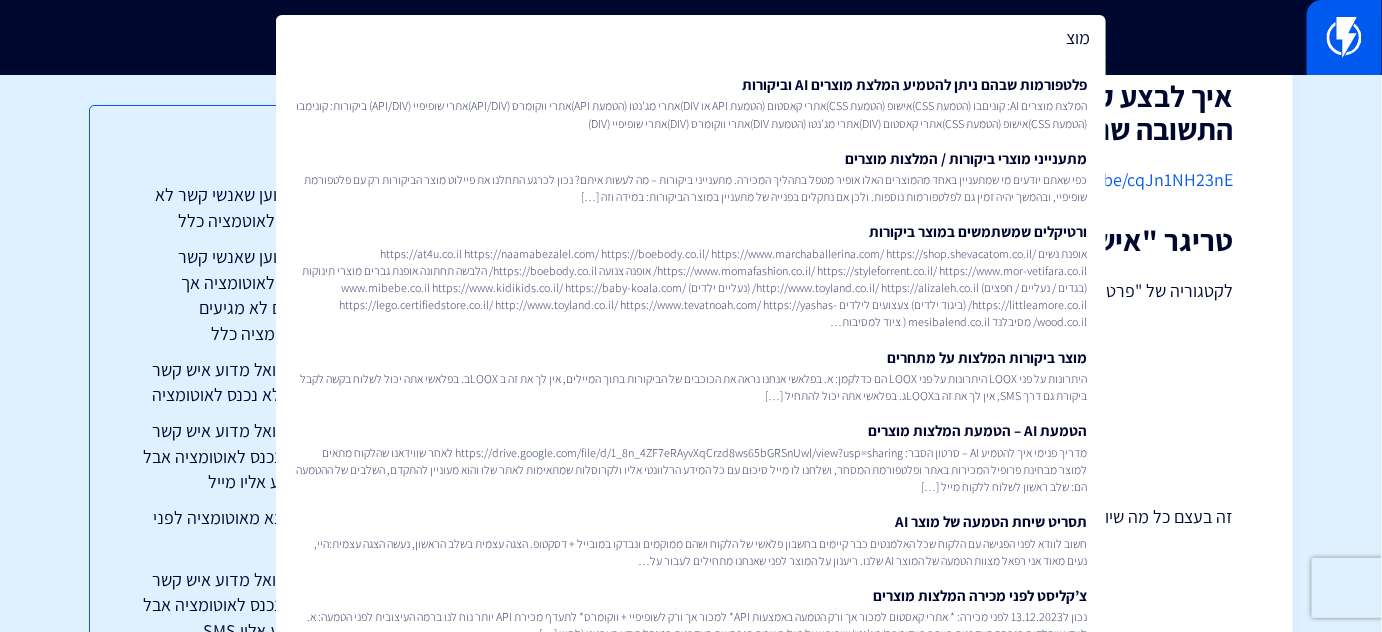 click on "< לכל המידע
אוטומציות
לקוח טוען שאנשי קשר לא נכנסים לאוטמציה כלל
יש לבדוק זאת בסטטיסטיקות של האוטומציה.
אם כן נכנסים  – לעדכן אותו + לשלוח צילום מסך מהדו"ח ולנסות לברר מדוע חשב שאנשי קשר לא נכנסים.
אם אכן לא נכנסים כלל :
לוודא שהאוטומציה "פעילה" (מומלץ גם לבדוק מול הלקוח מתי הפעיל אותה, האם ביצע בה שינויים לאחרונה וכדומה). לוודא שהחשבון משודרג (כל חבילה שהיא לא "תקופת הניסיון הסתיימה"). אם עדיין יש בעיה לבדוק מול רפאל.
אם כן נשלחים
מהאוטומציה" at bounding box center [843, -1058] 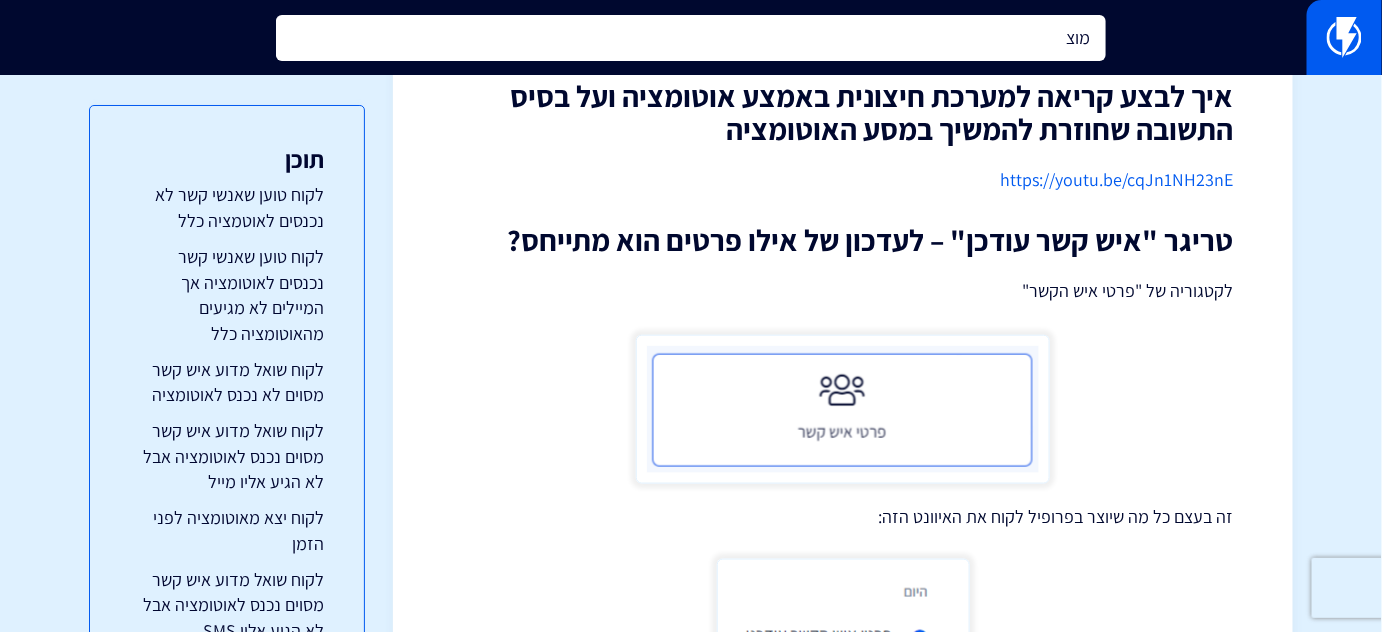 click on "מוצ" at bounding box center (690, 38) 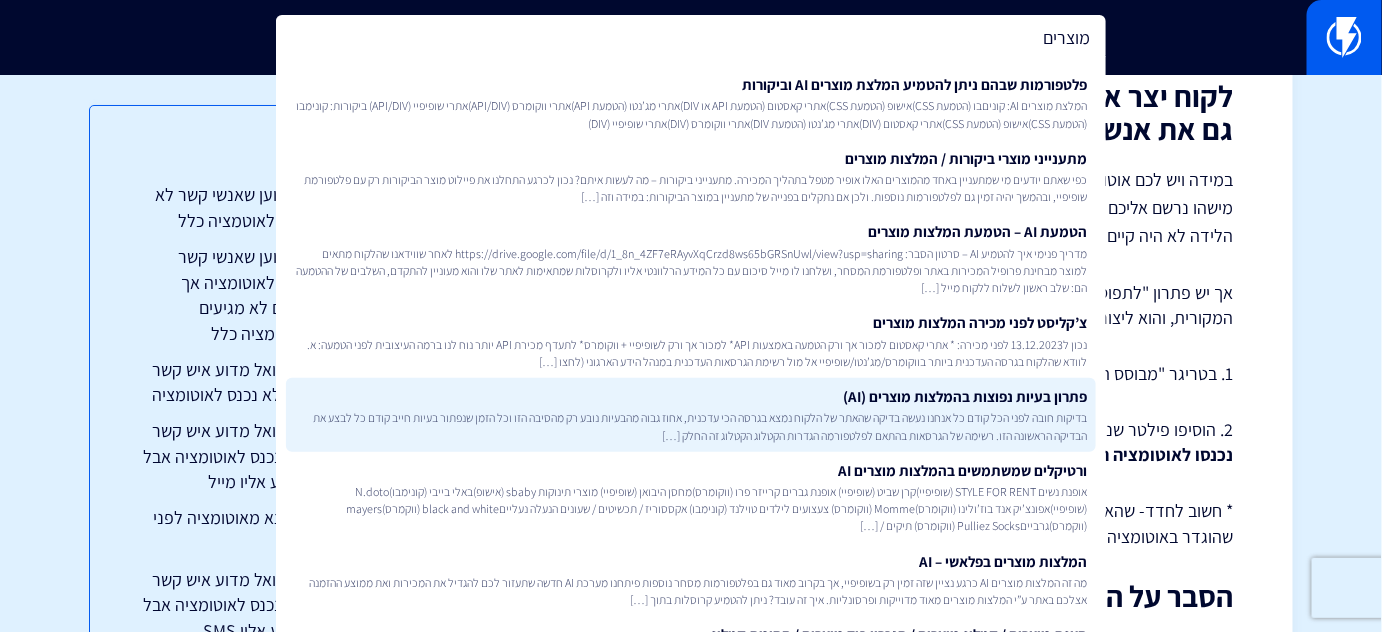 scroll, scrollTop: 6454, scrollLeft: 0, axis: vertical 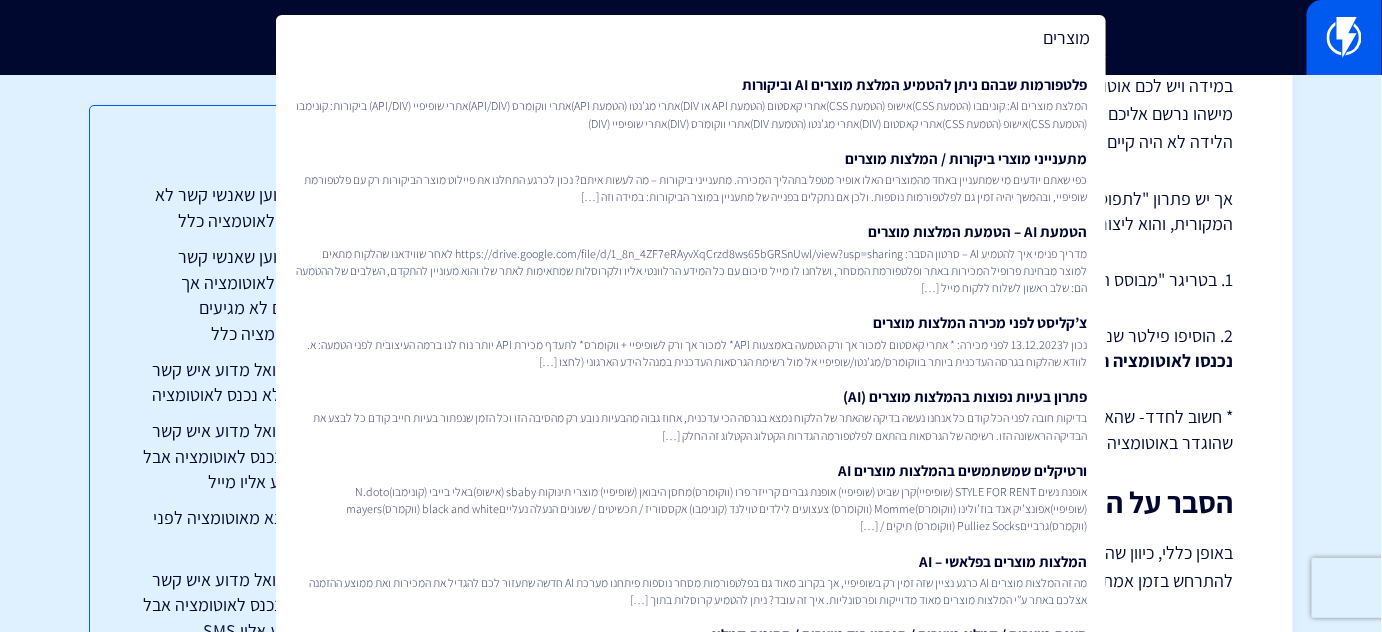 click on "לקוח טוען שאנשי קשר לא נכנסים לאוטמציה כלל
יש לבדוק זאת בסטטיסטיקות של האוטומציה.
אם כן נכנסים  – לעדכן אותו + לשלוח צילום מסך מהדו"ח ולנסות לברר מדוע חשב שאנשי קשר לא נכנסים.
אם אכן לא נכנסים כלל :
לוודא שהאוטומציה "פעילה" (מומלץ גם לבדוק מול הלקוח מתי הפעיל אותה, האם ביצע בה שינויים לאחרונה וכדומה). לוודא שהחשבון משודרג (כל חבילה שהיא לא "תקופת הניסיון הסתיימה"). אם עדיין יש בעיה לבדוק מול [NAME].
אם כן נשלחים
DMARC" at bounding box center (691, -1876) 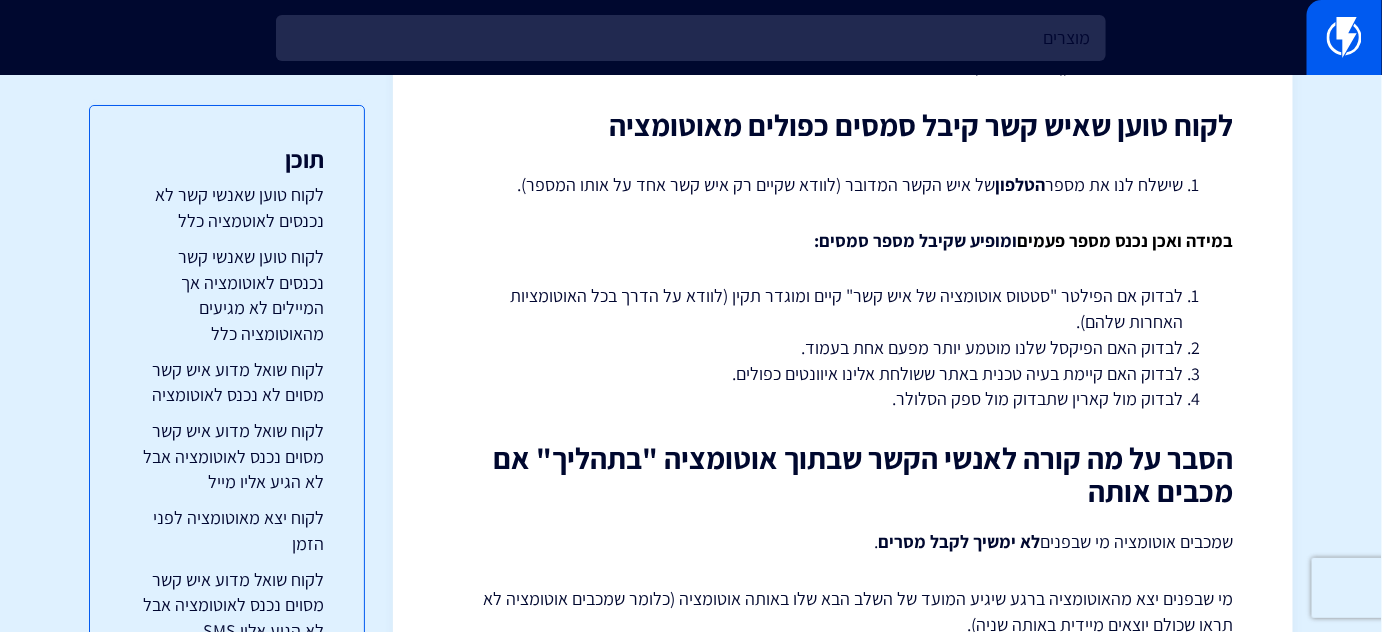 scroll, scrollTop: 4454, scrollLeft: 0, axis: vertical 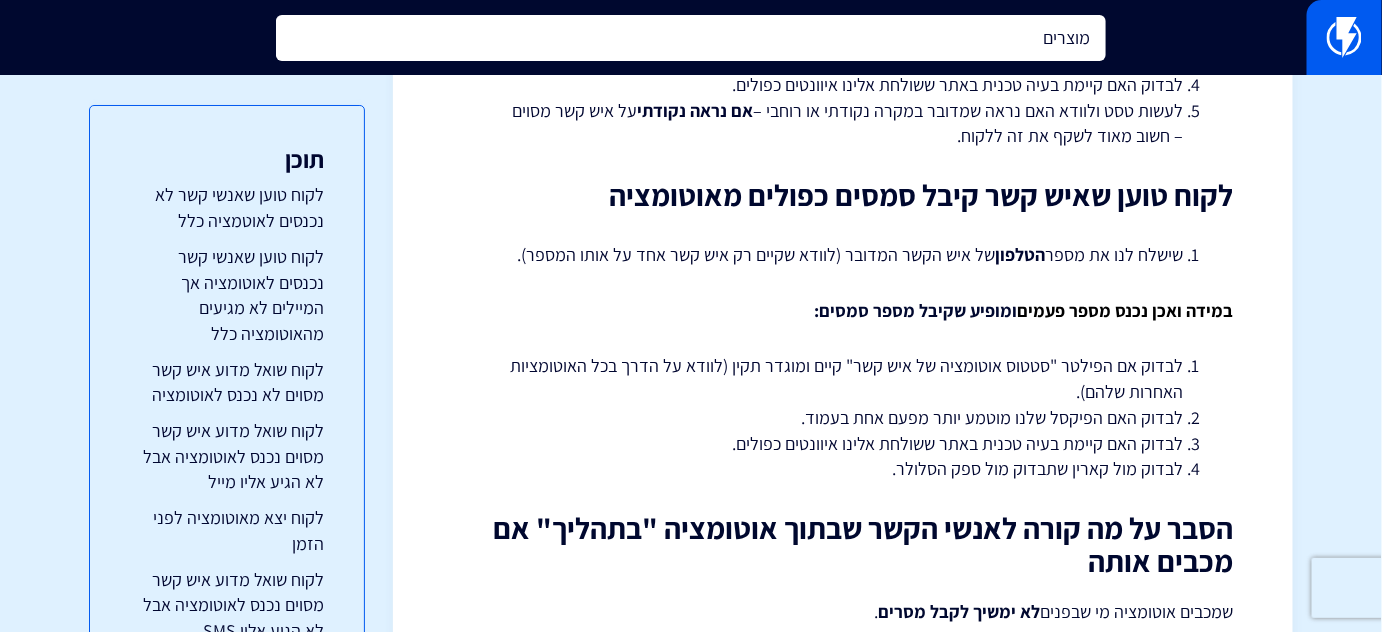 click on "מוצרים" at bounding box center [690, 38] 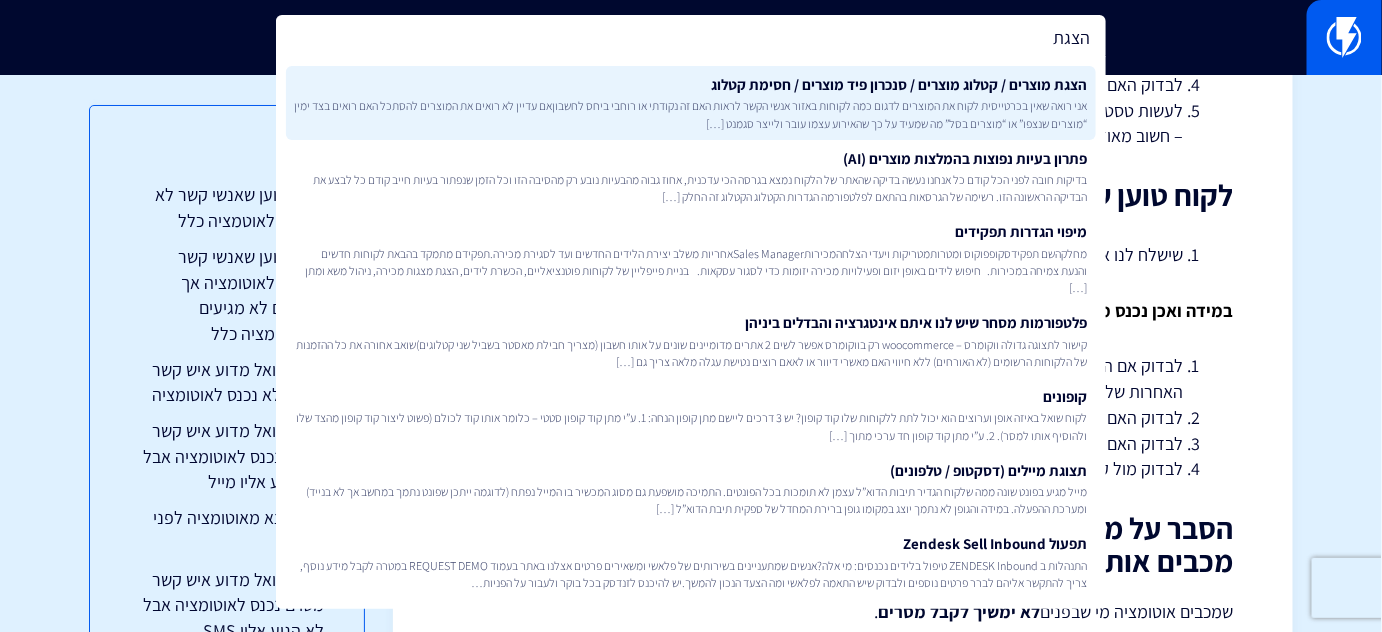 type on "הצגת" 